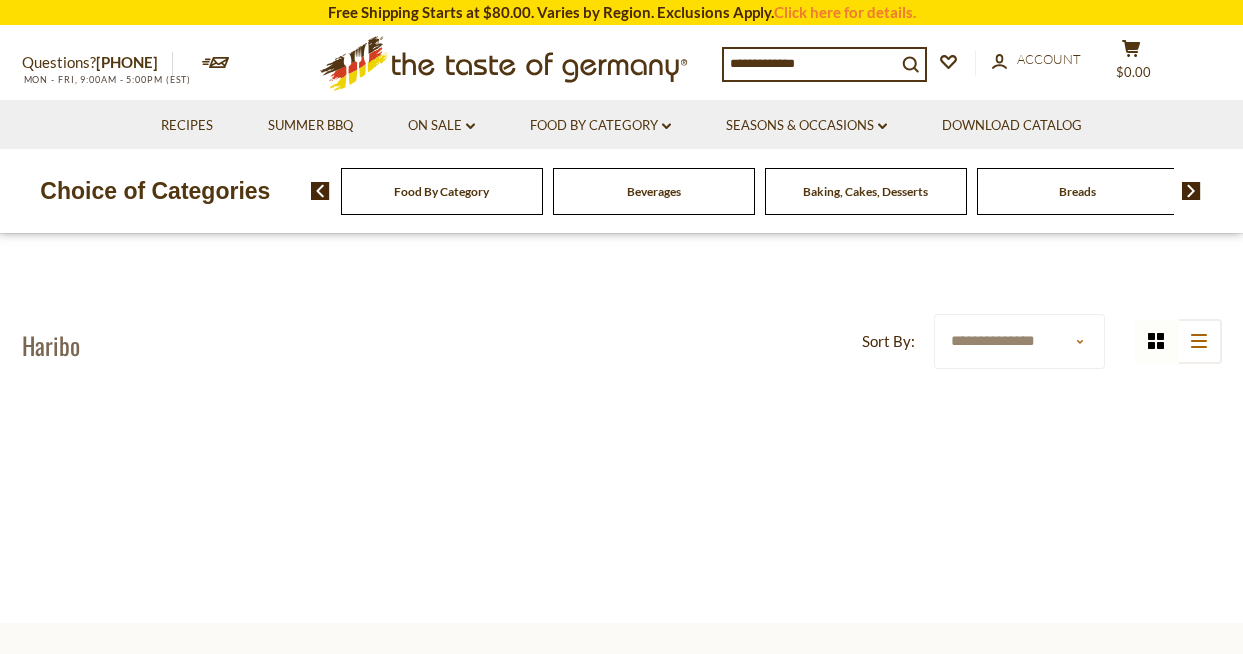 scroll, scrollTop: 0, scrollLeft: 0, axis: both 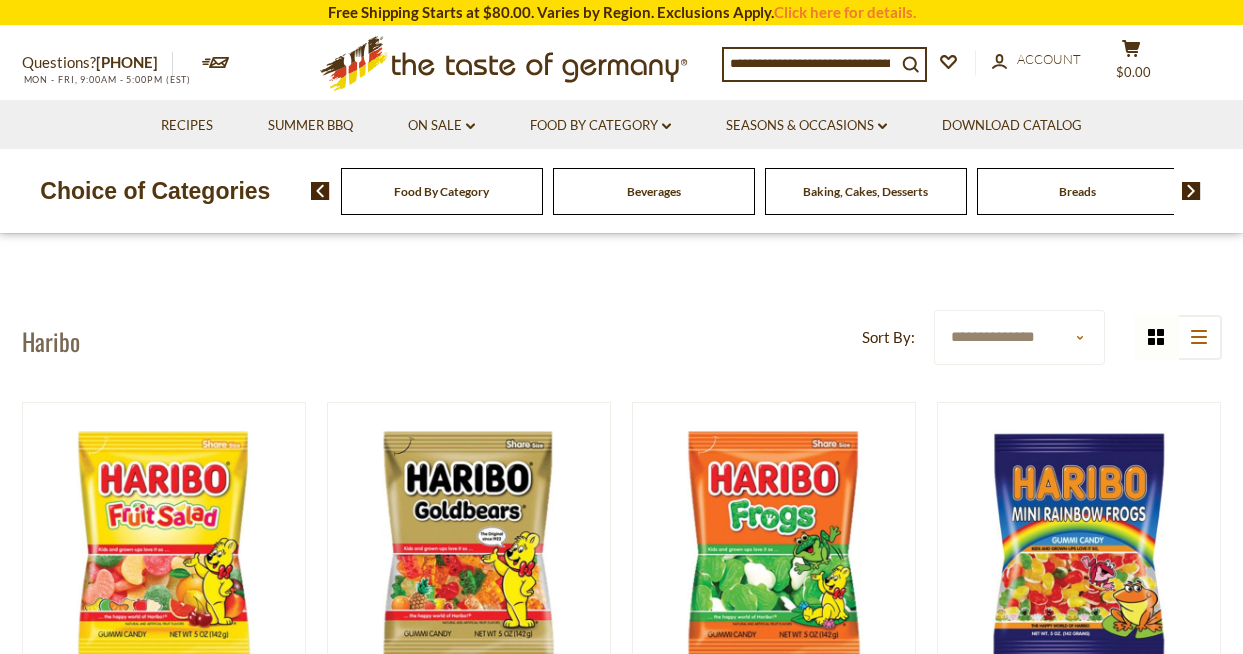 click on "**********" at bounding box center [1019, 337] 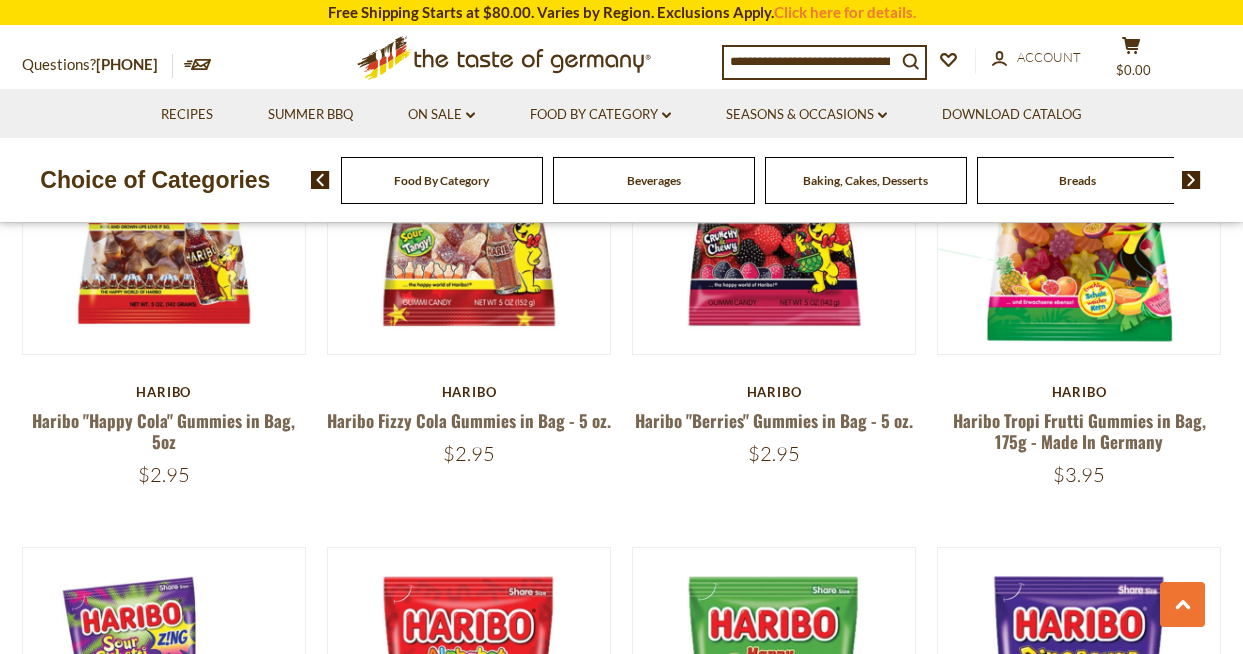 scroll, scrollTop: 690, scrollLeft: 0, axis: vertical 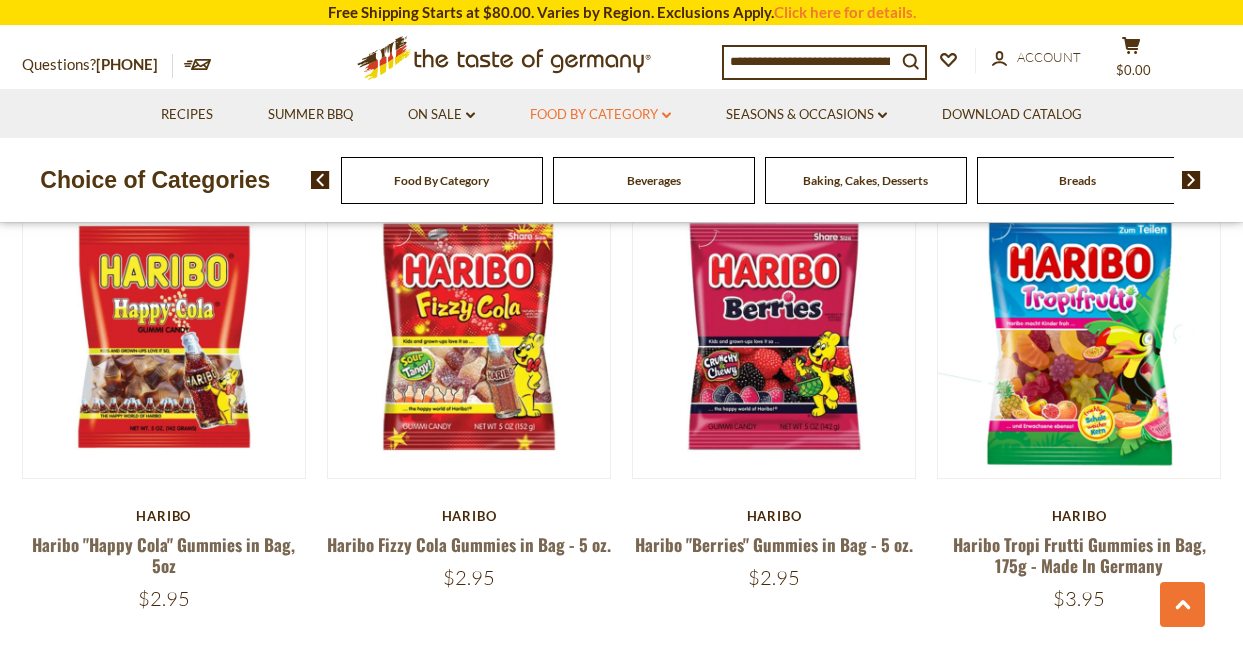 click on "Food By Category
dropdown_arrow" at bounding box center [600, 115] 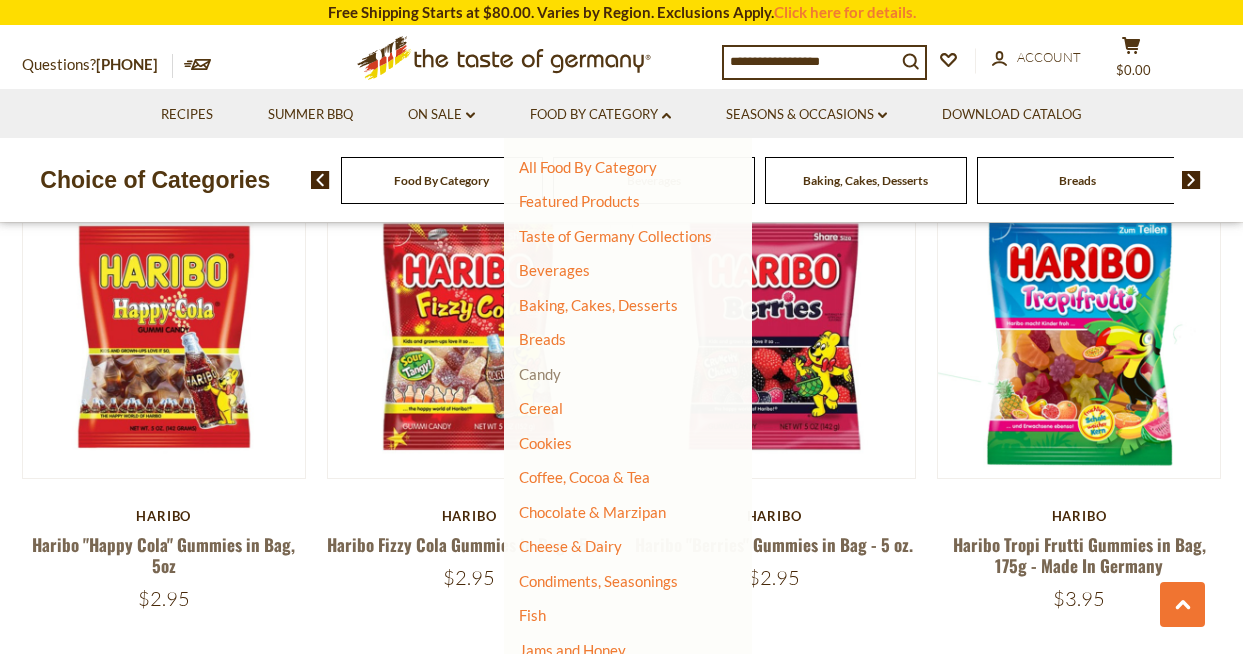 click on "Candy" at bounding box center (540, 374) 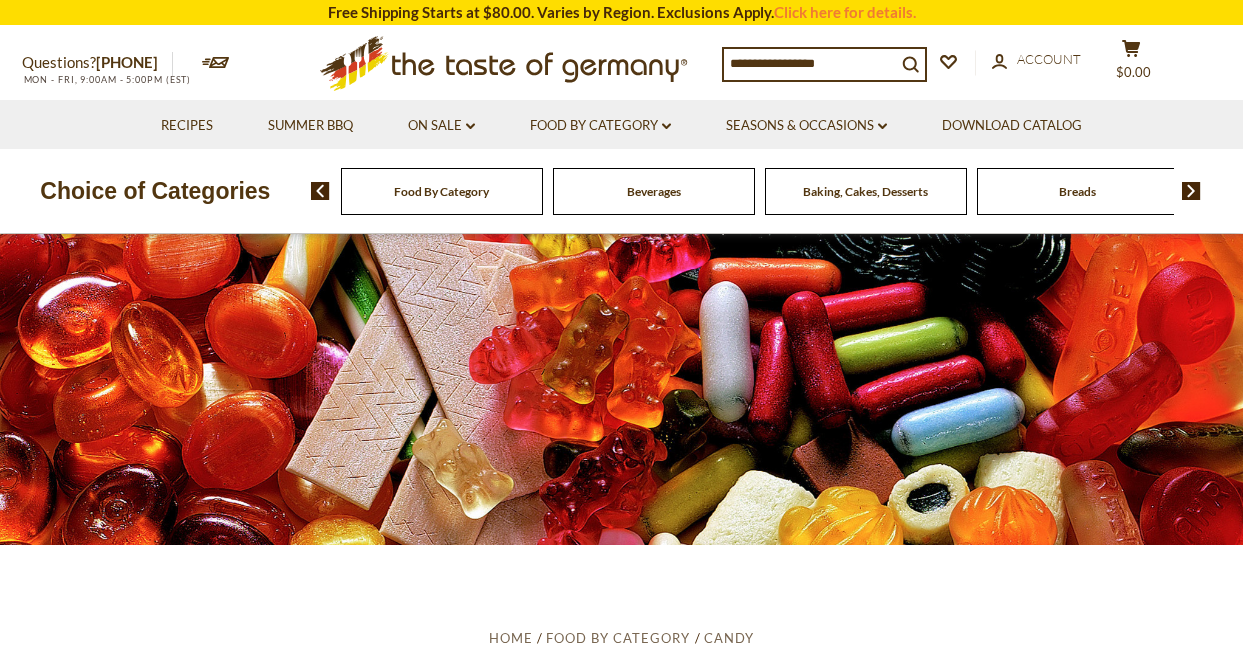 scroll, scrollTop: 0, scrollLeft: 0, axis: both 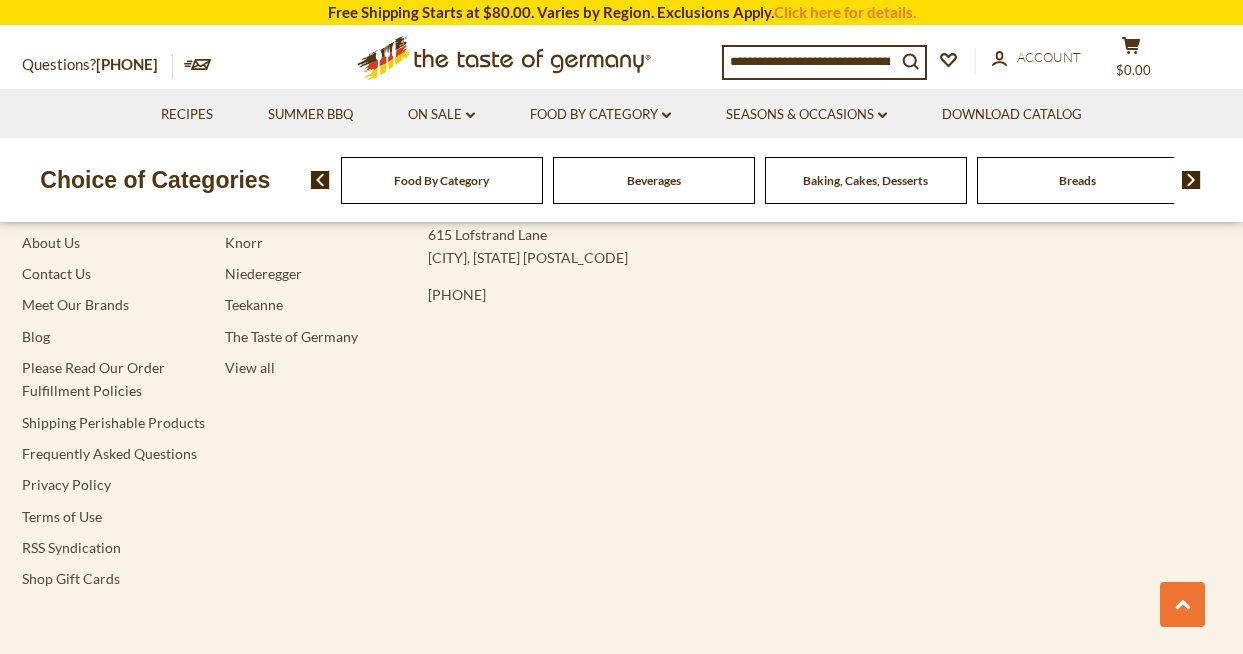 click at bounding box center [810, 61] 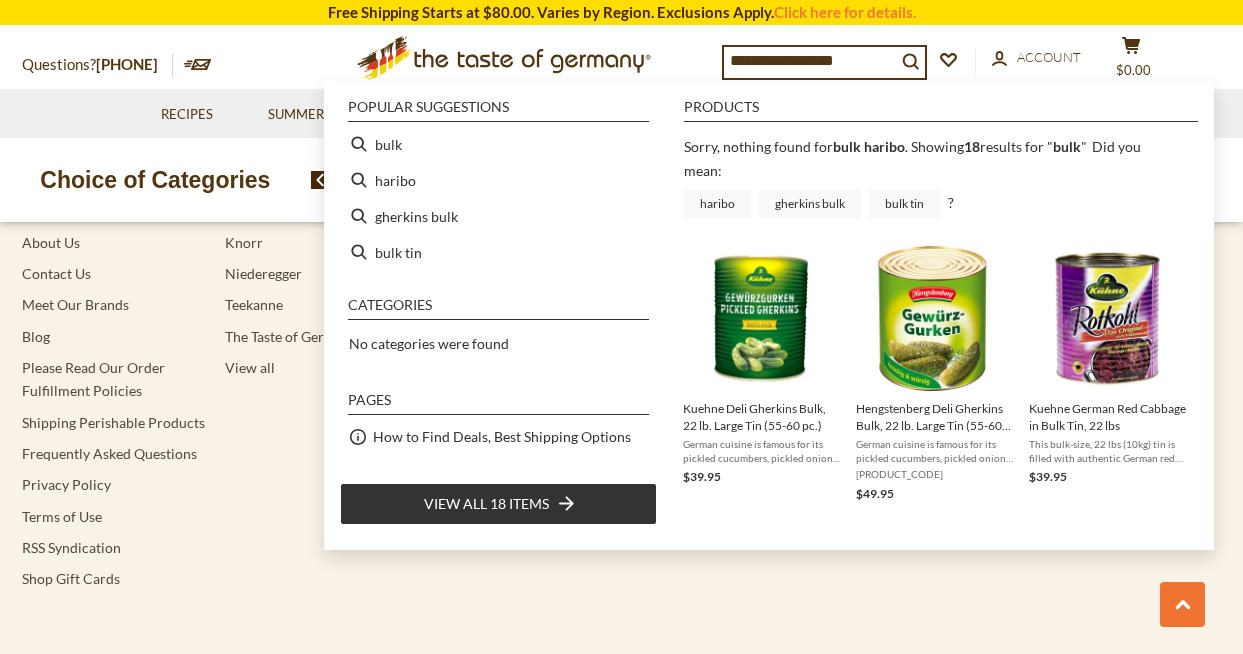 type on "****" 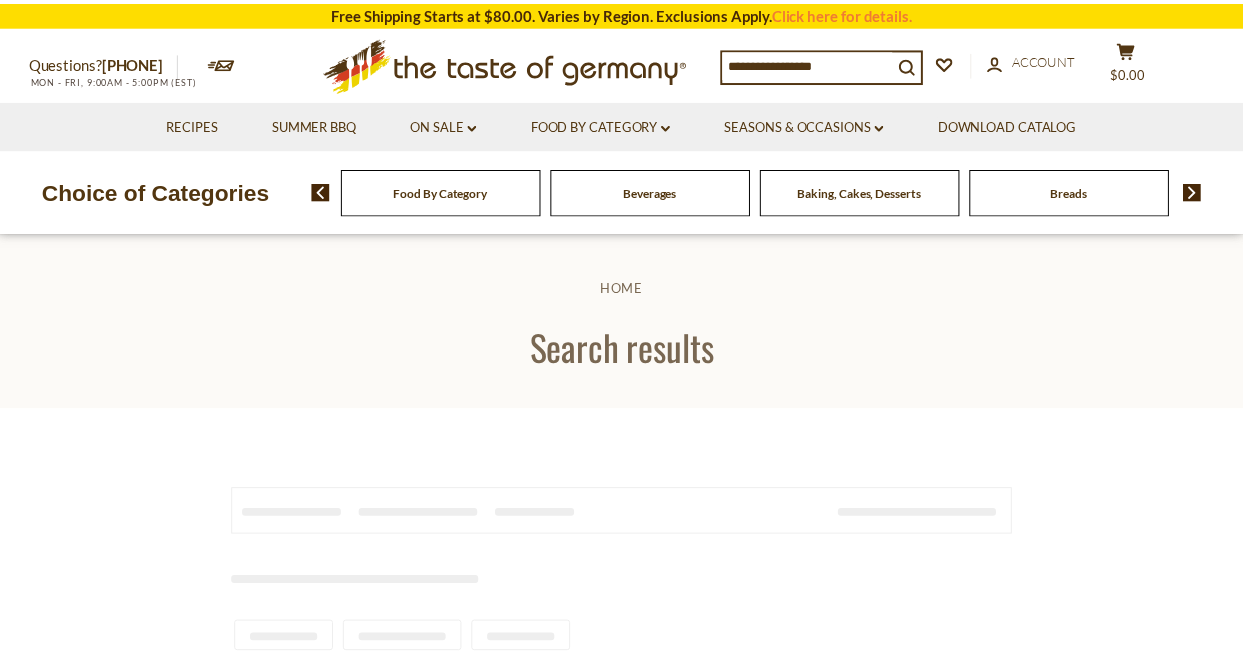 scroll, scrollTop: 0, scrollLeft: 0, axis: both 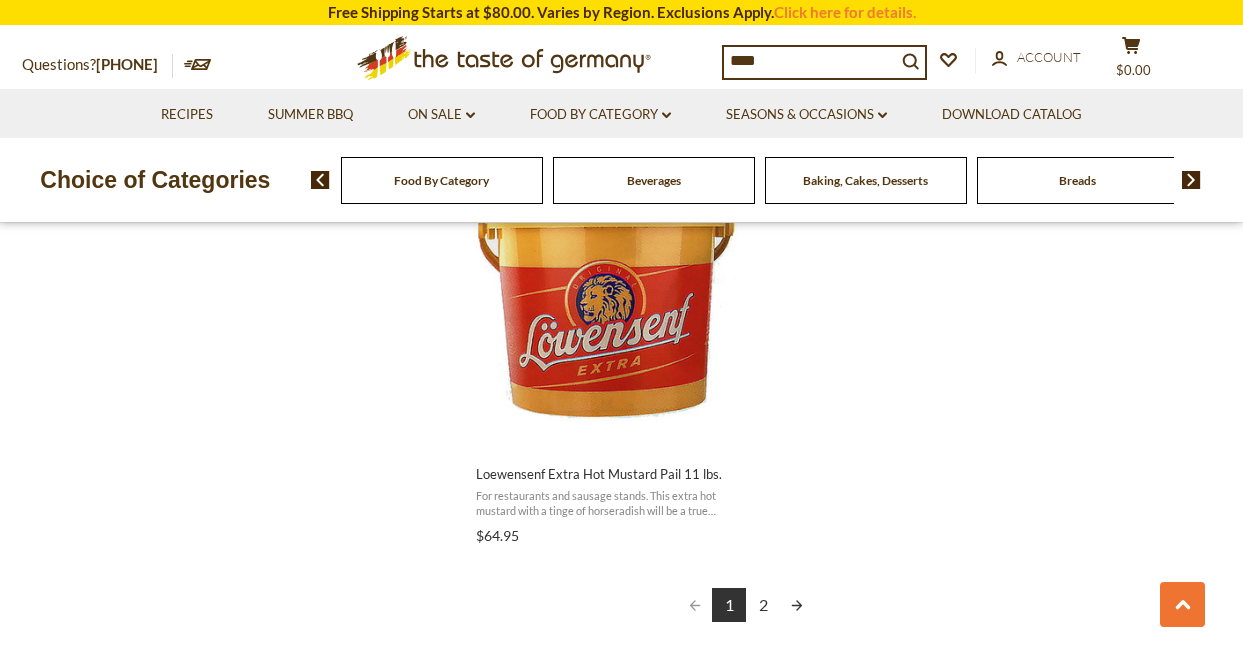 click at bounding box center [797, 605] 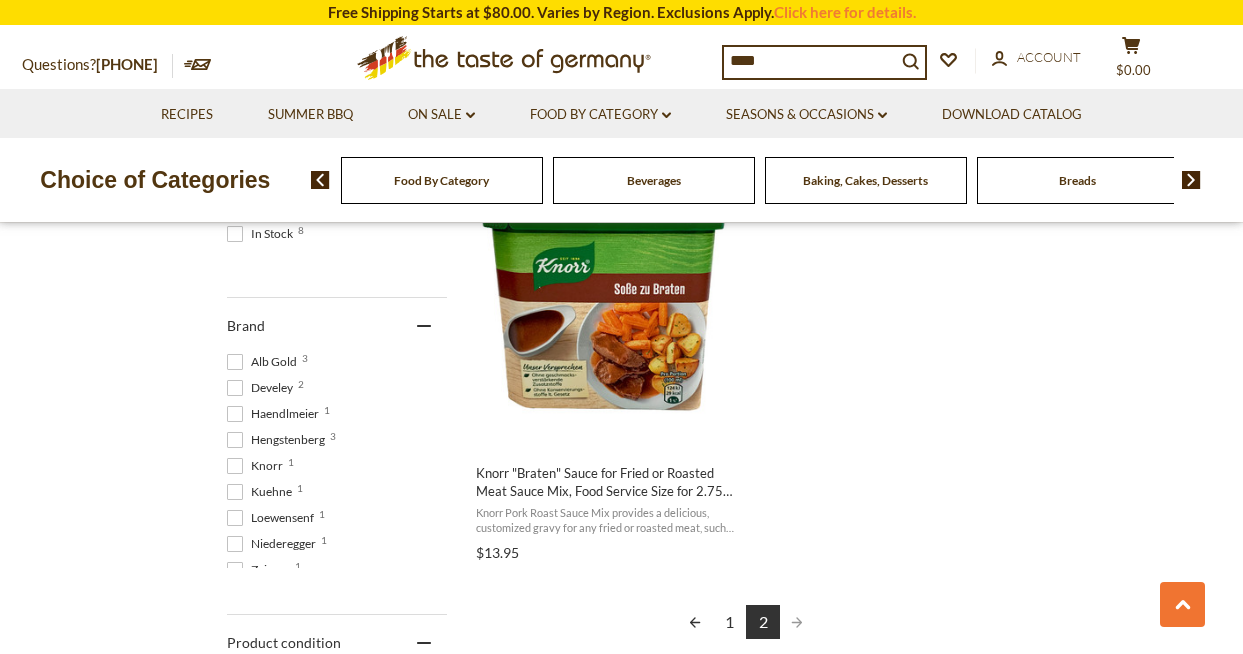 scroll, scrollTop: 467, scrollLeft: 0, axis: vertical 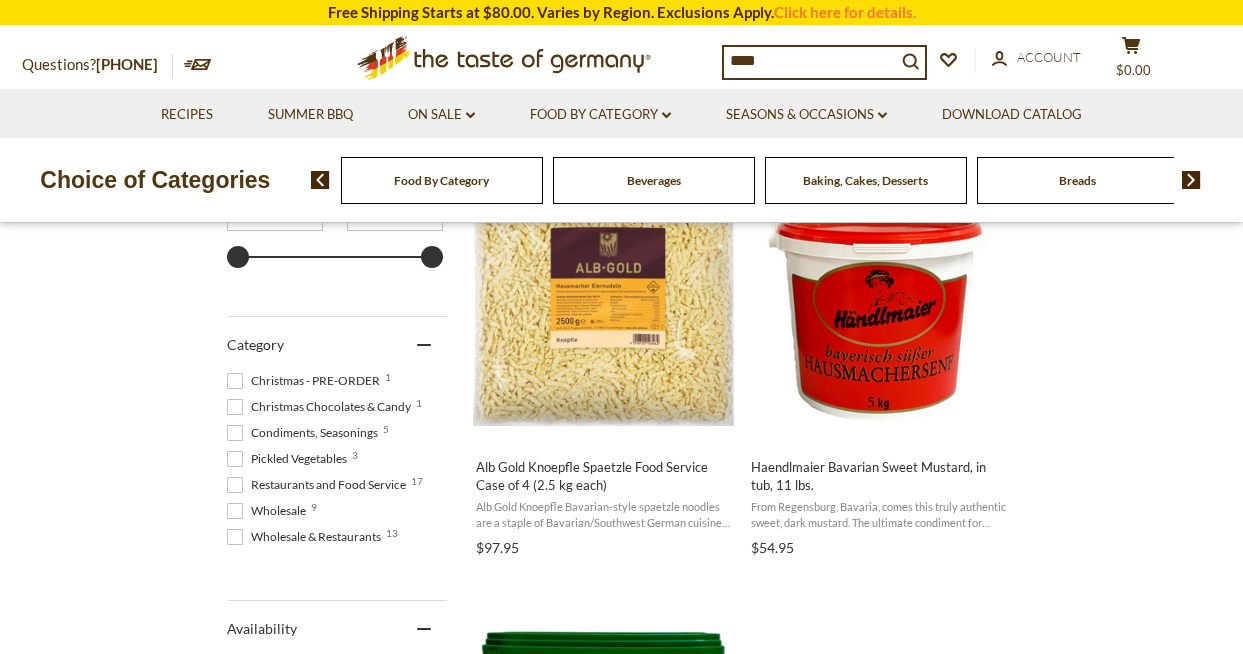 click on "****" at bounding box center [810, 61] 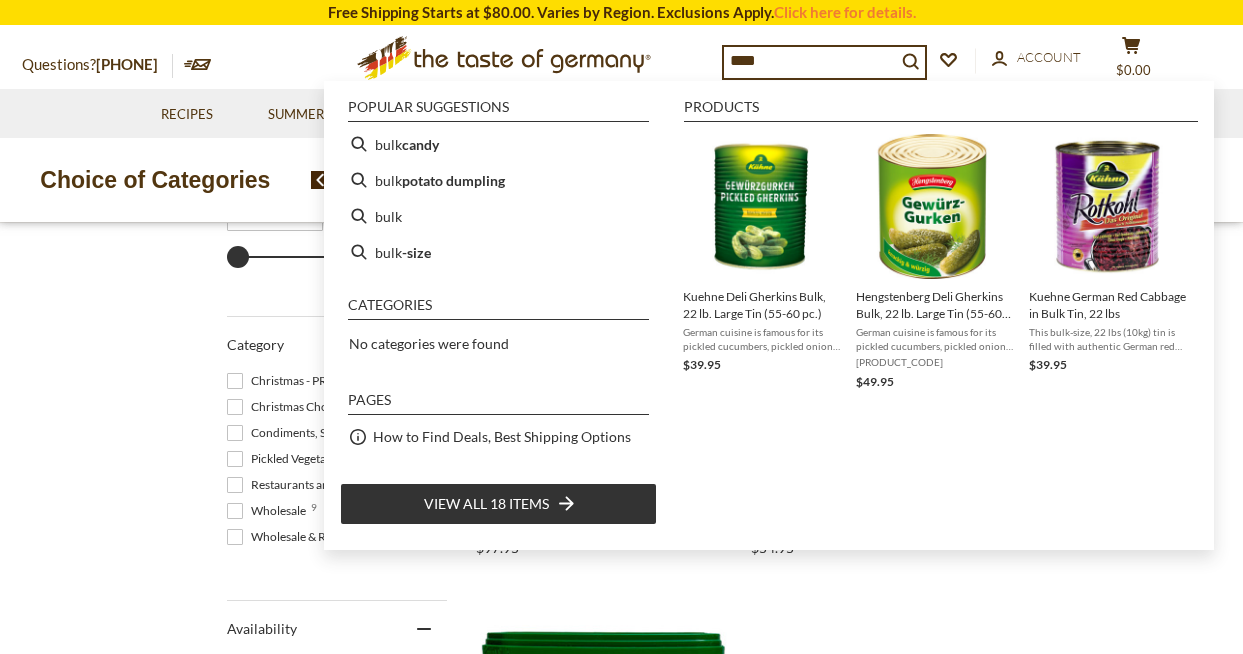 drag, startPoint x: 826, startPoint y: 61, endPoint x: 713, endPoint y: 67, distance: 113.15918 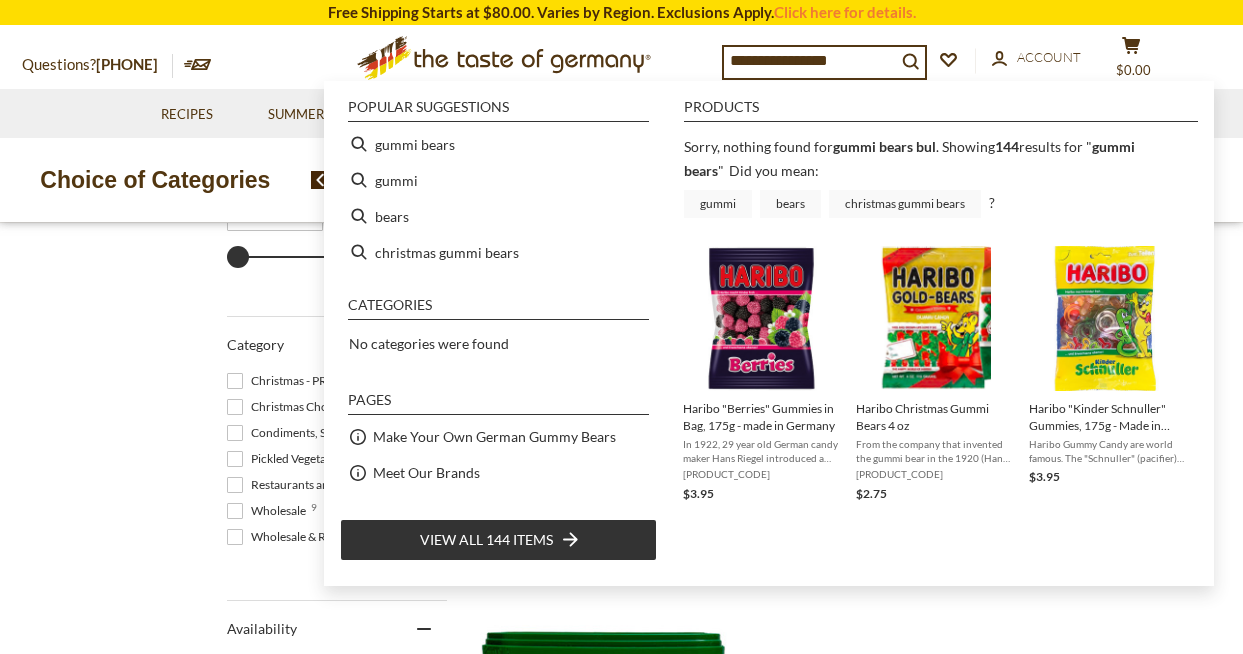 type on "**********" 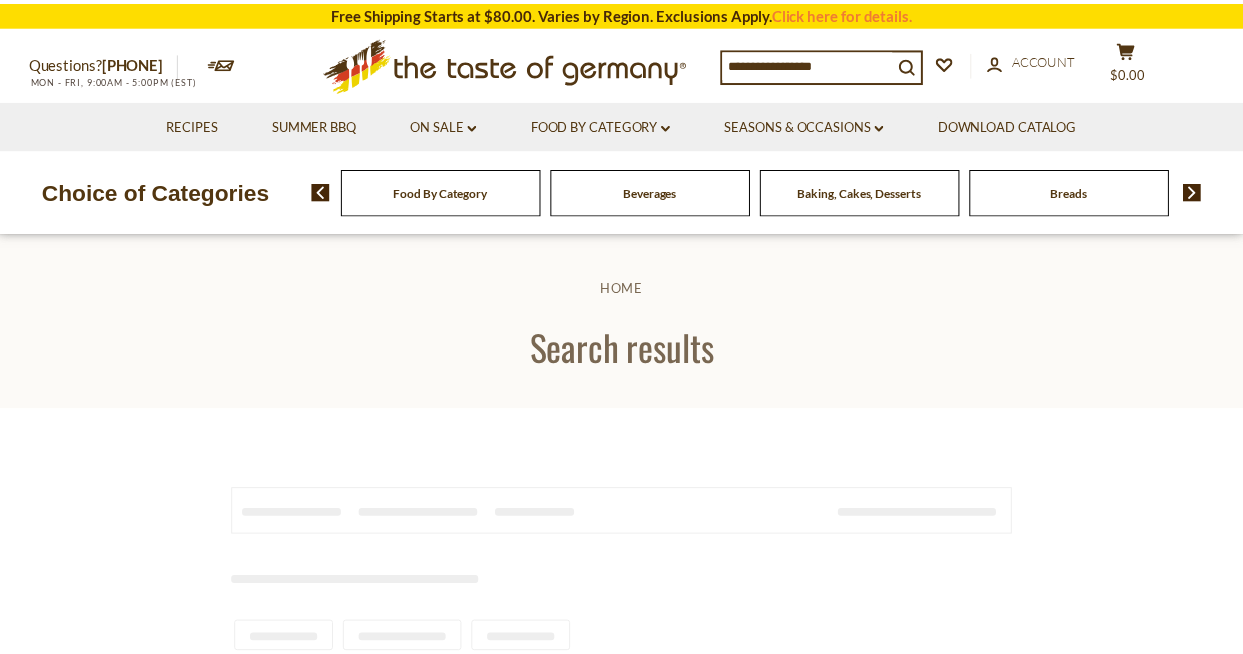 scroll, scrollTop: 0, scrollLeft: 0, axis: both 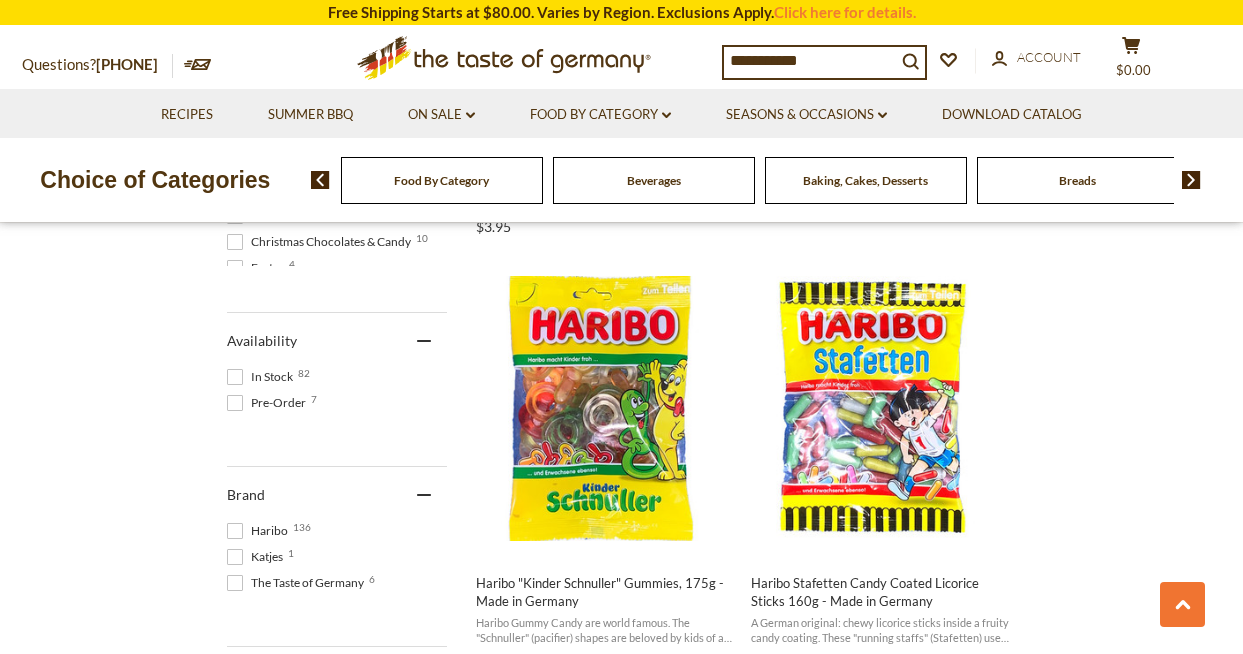 click on "**********" at bounding box center (810, 61) 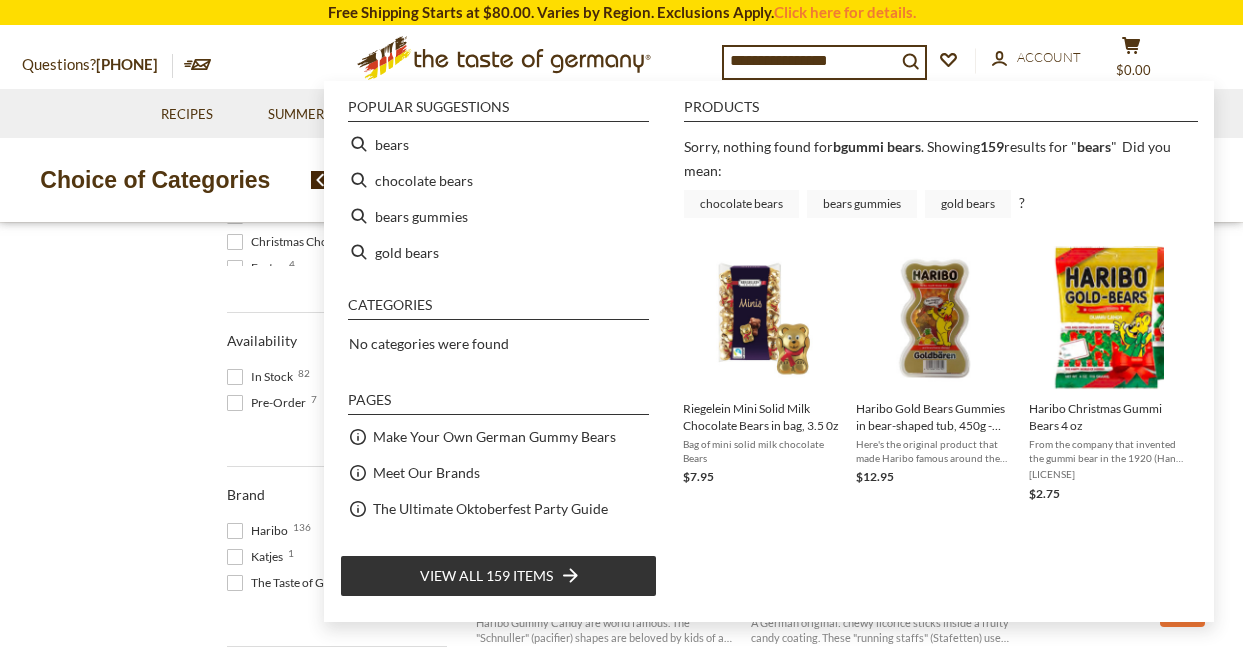 type on "*****" 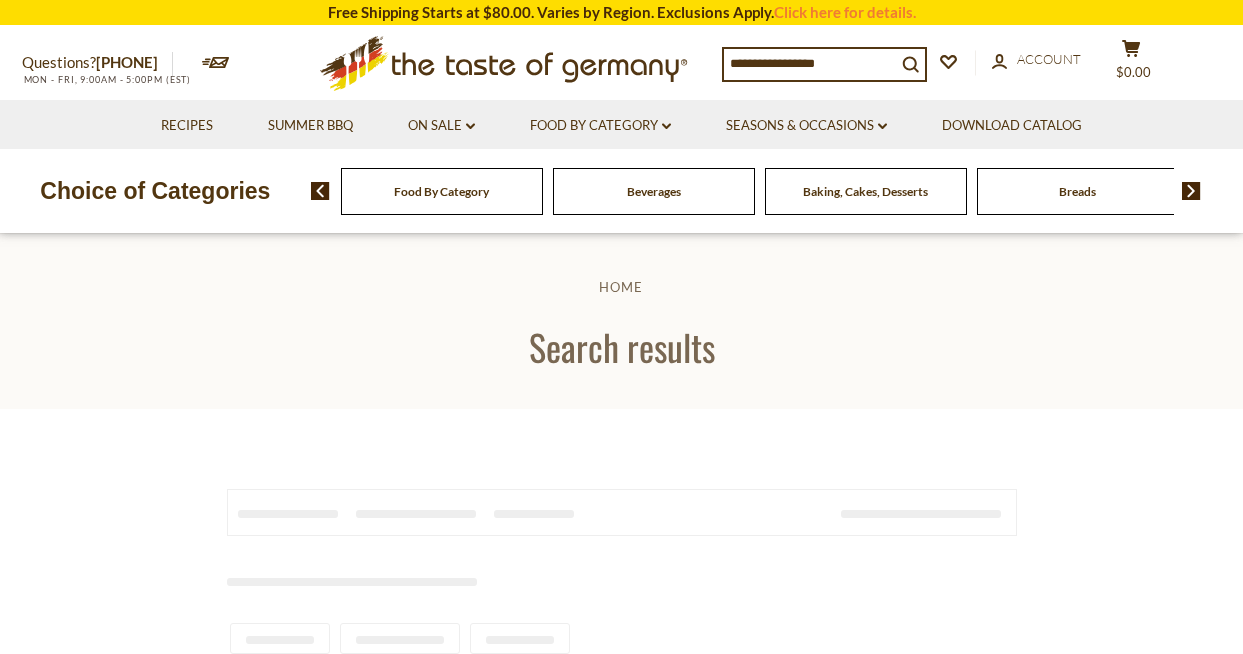 scroll, scrollTop: 0, scrollLeft: 0, axis: both 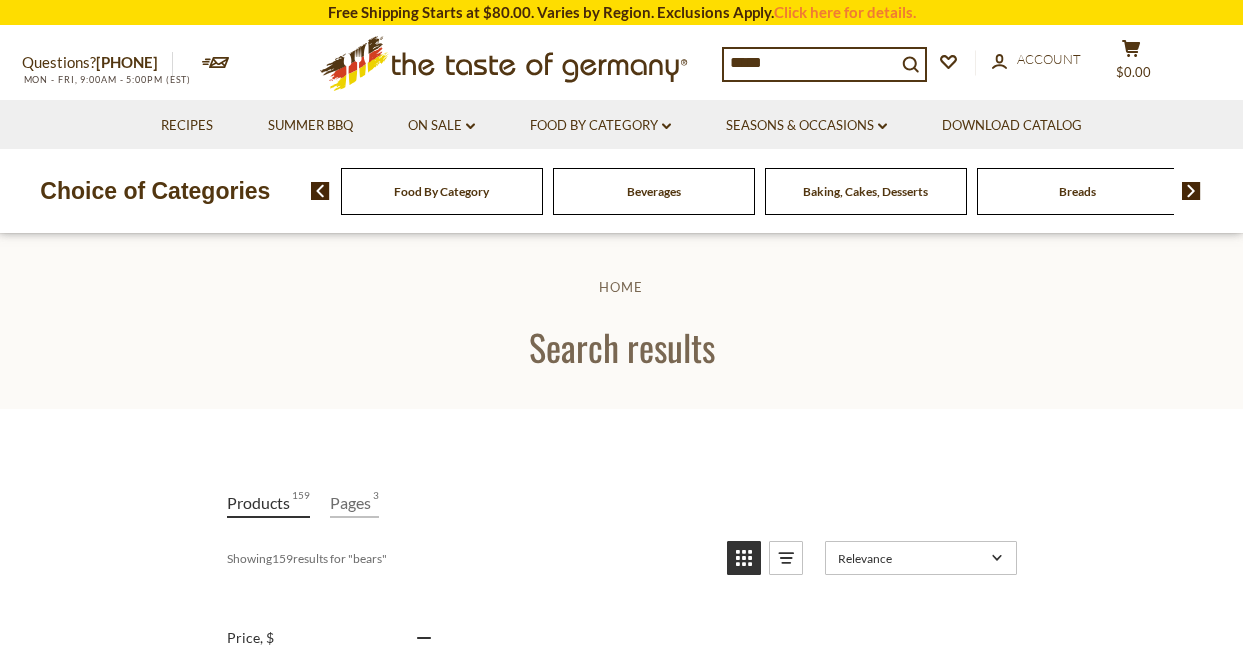 drag, startPoint x: 778, startPoint y: 59, endPoint x: 706, endPoint y: 59, distance: 72 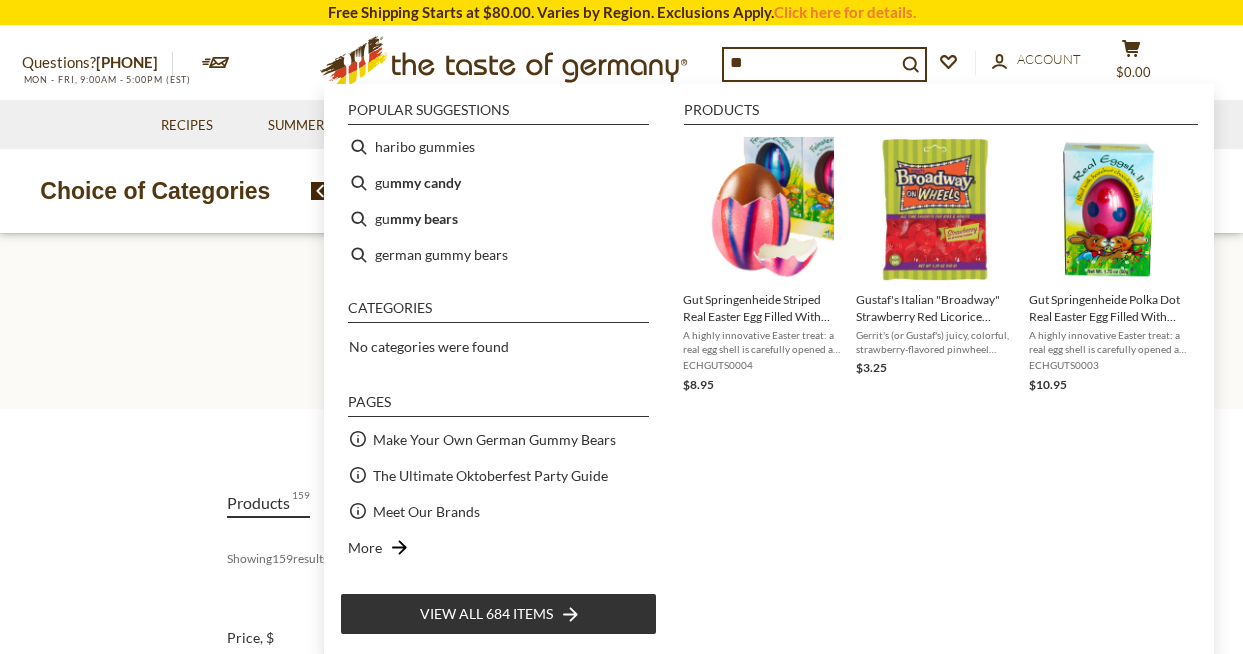 type on "*" 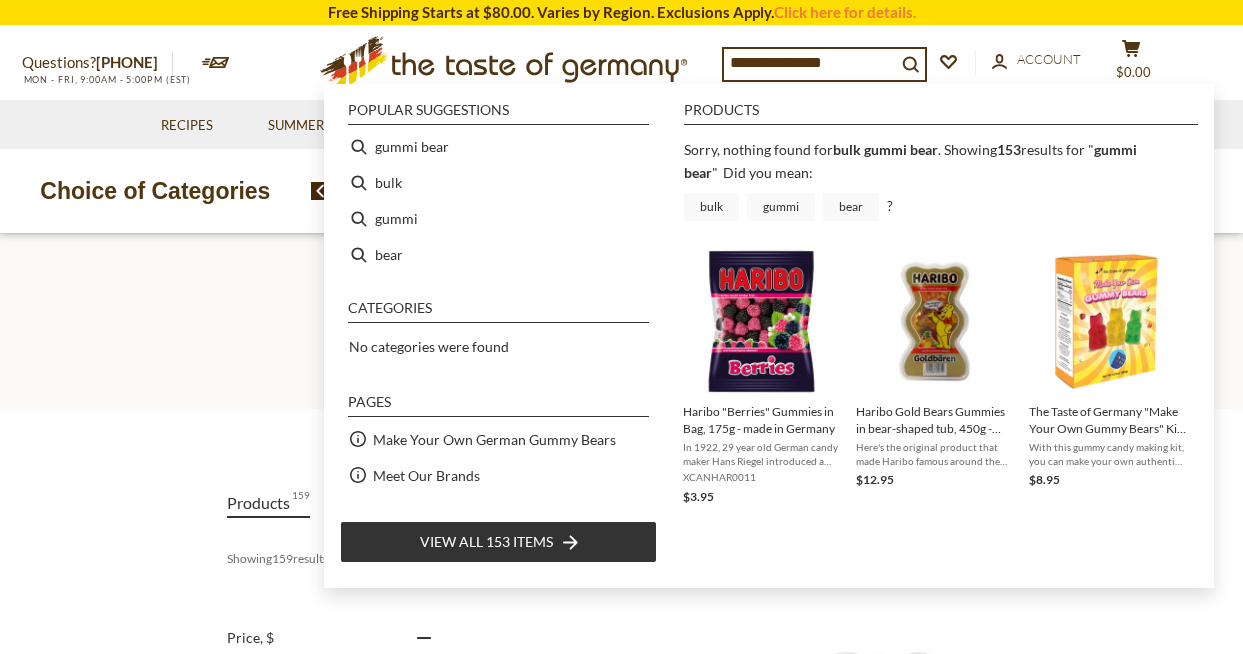 type on "**********" 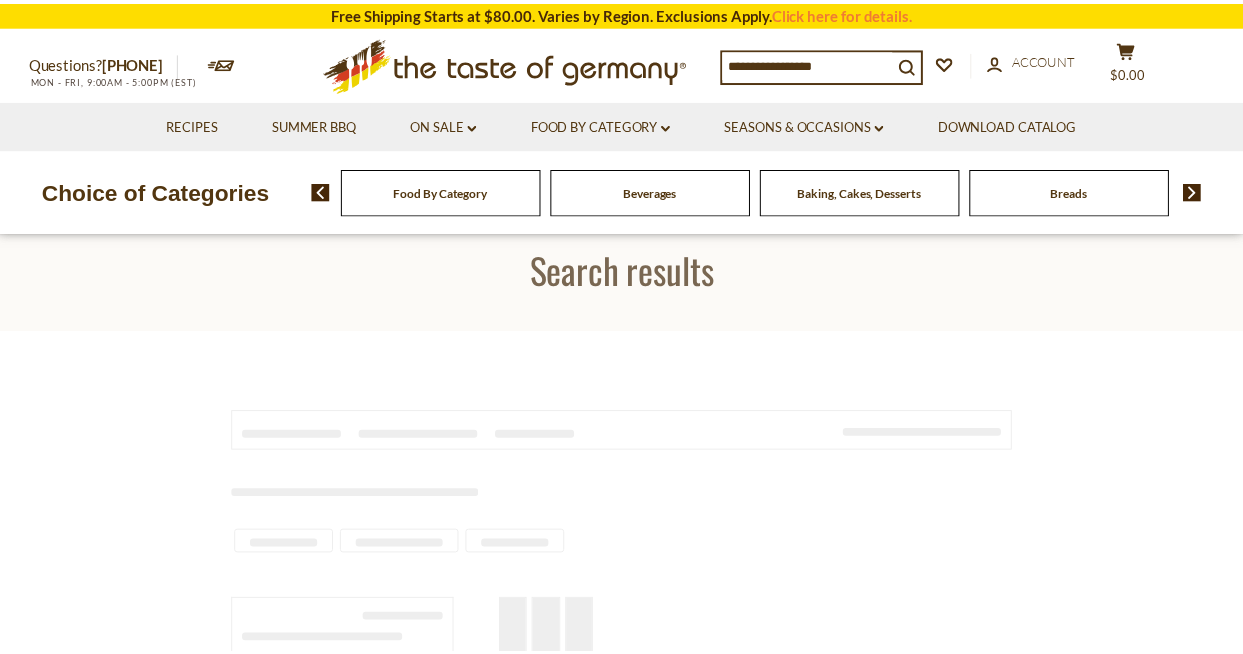scroll, scrollTop: 788, scrollLeft: 0, axis: vertical 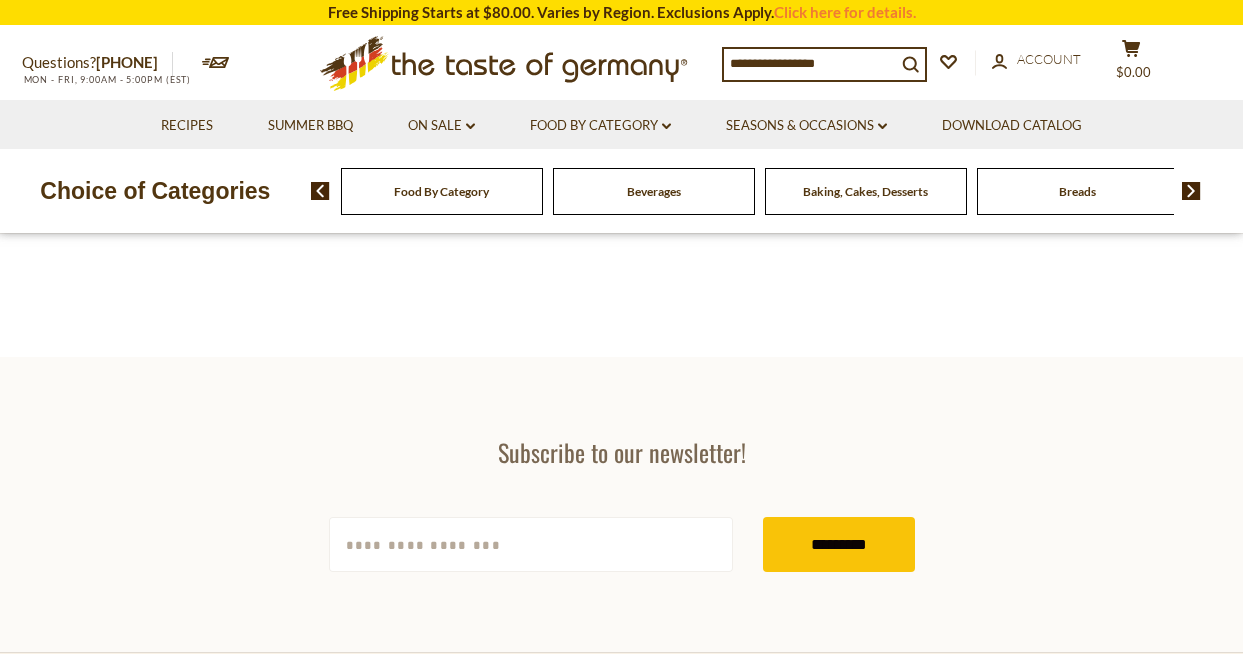 type on "**********" 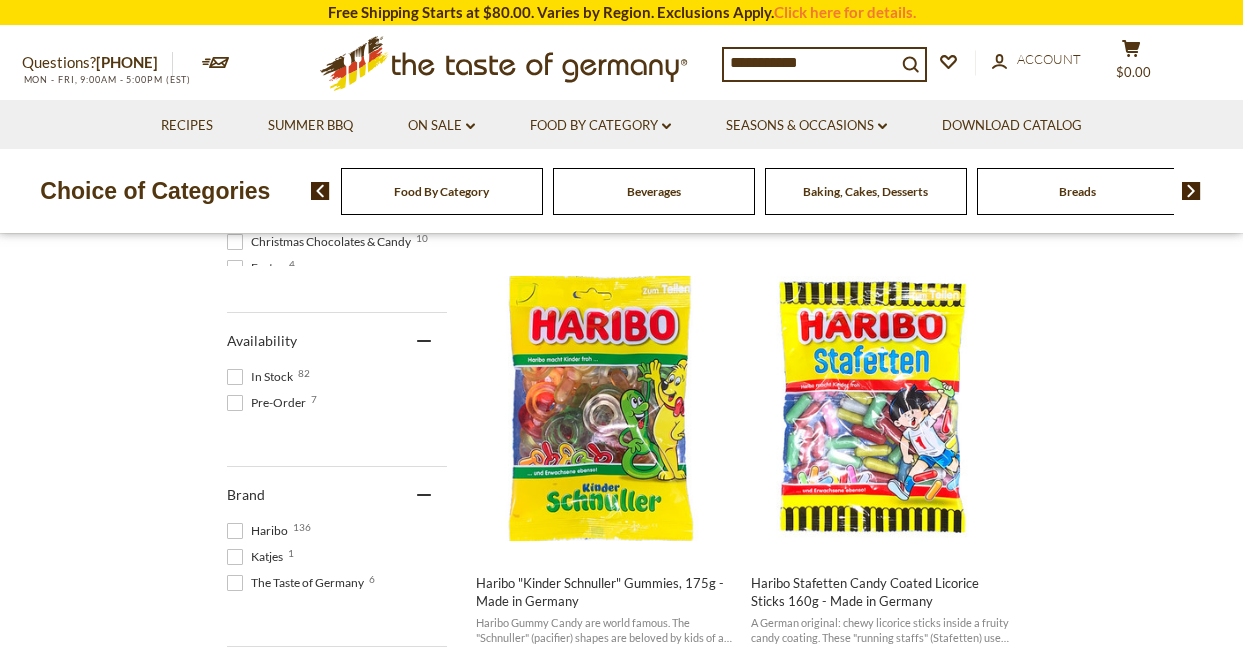 scroll, scrollTop: 0, scrollLeft: 0, axis: both 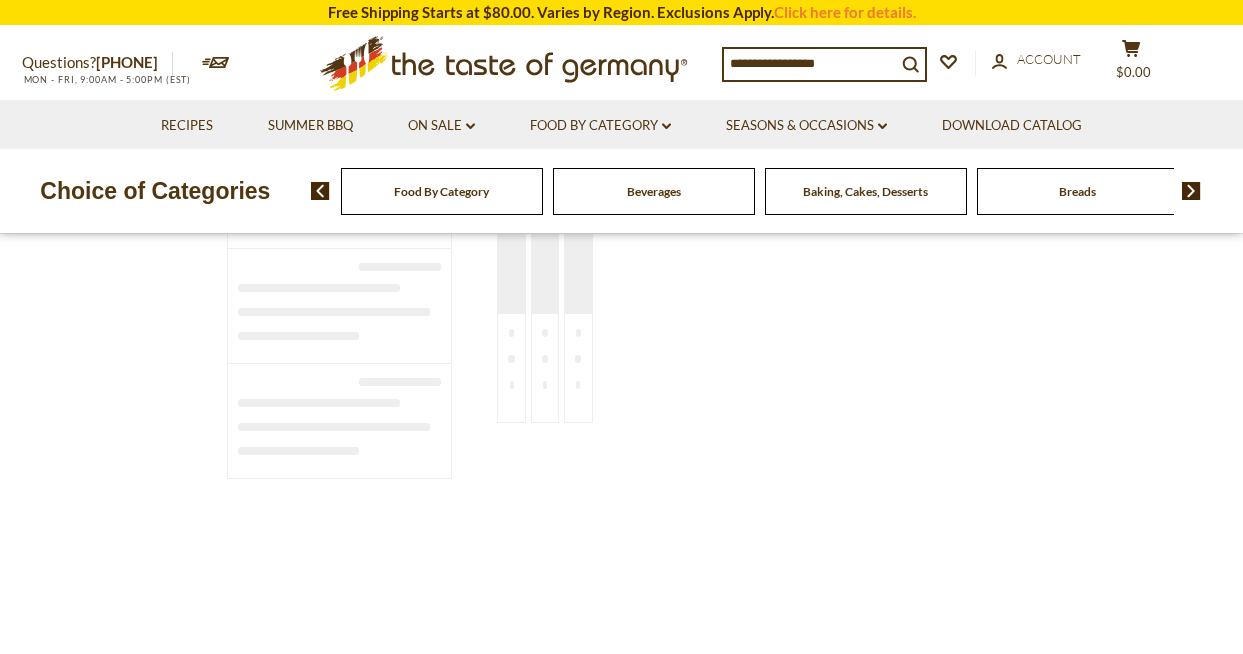 type on "****" 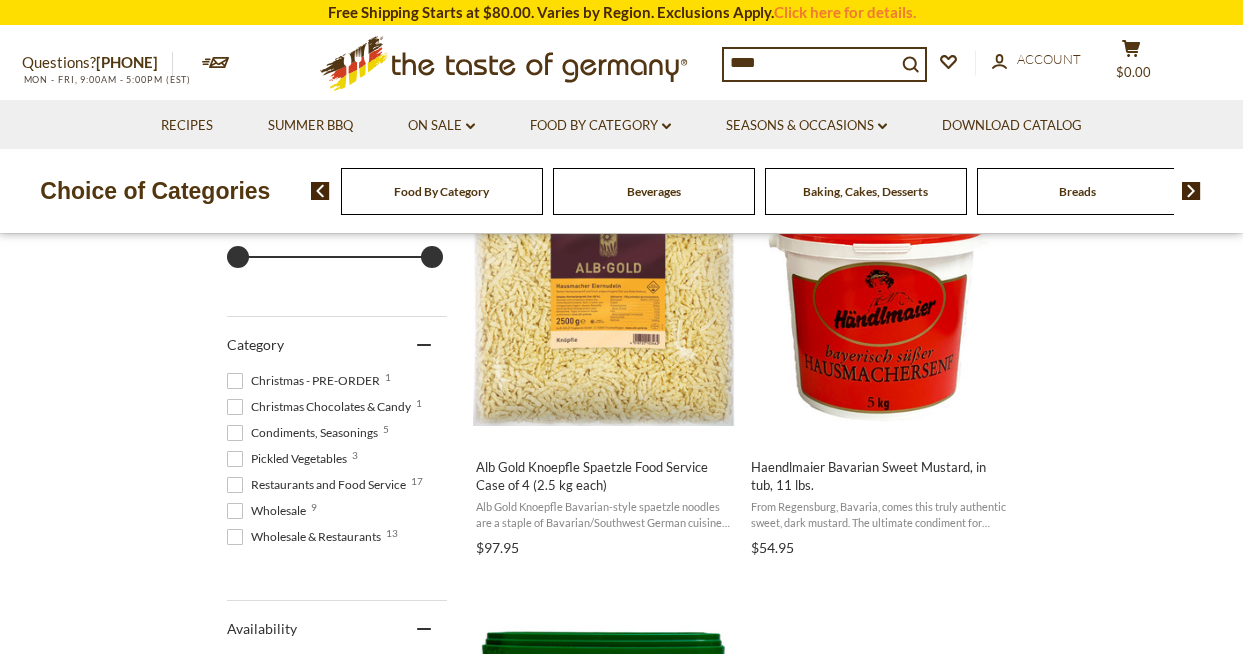 scroll, scrollTop: 2322, scrollLeft: 0, axis: vertical 